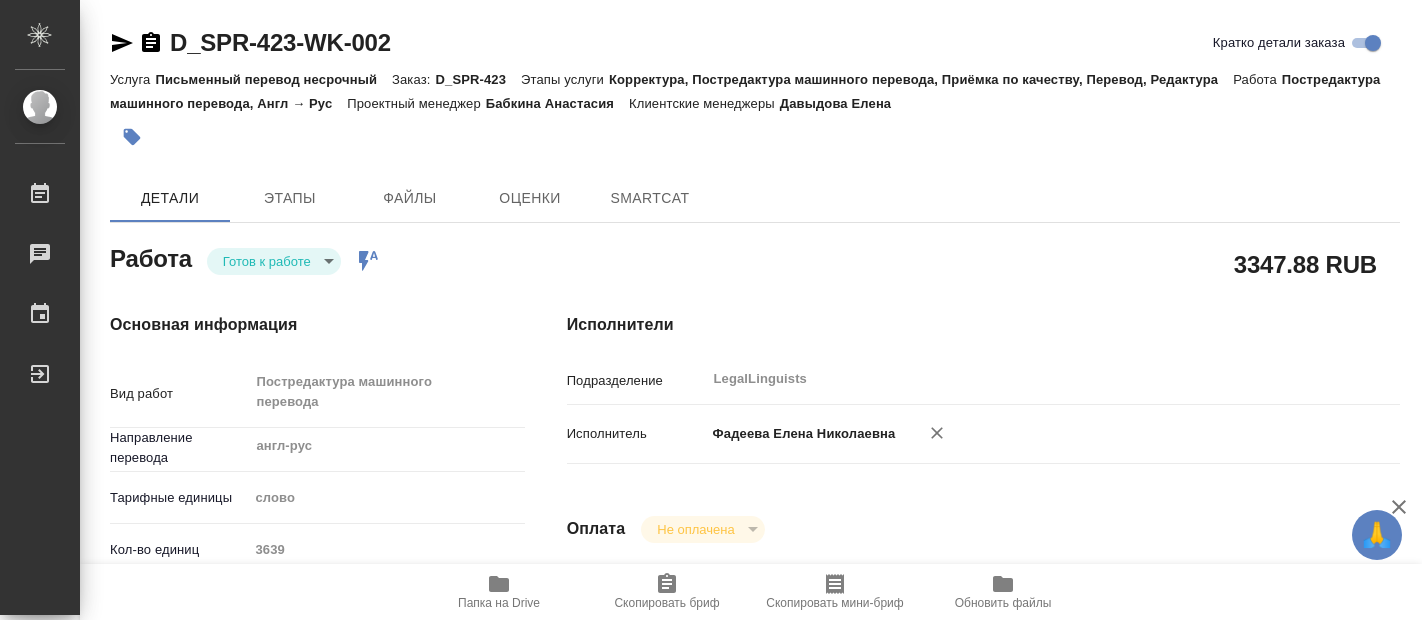 type on "x" 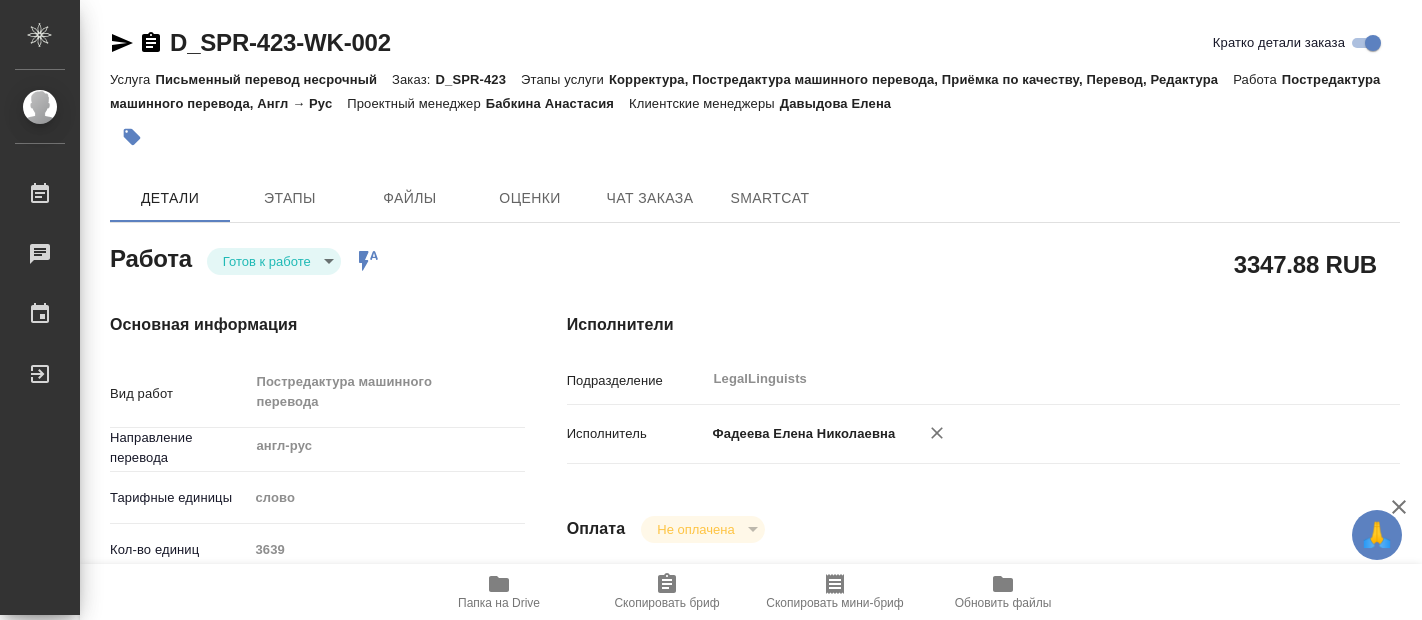 type on "x" 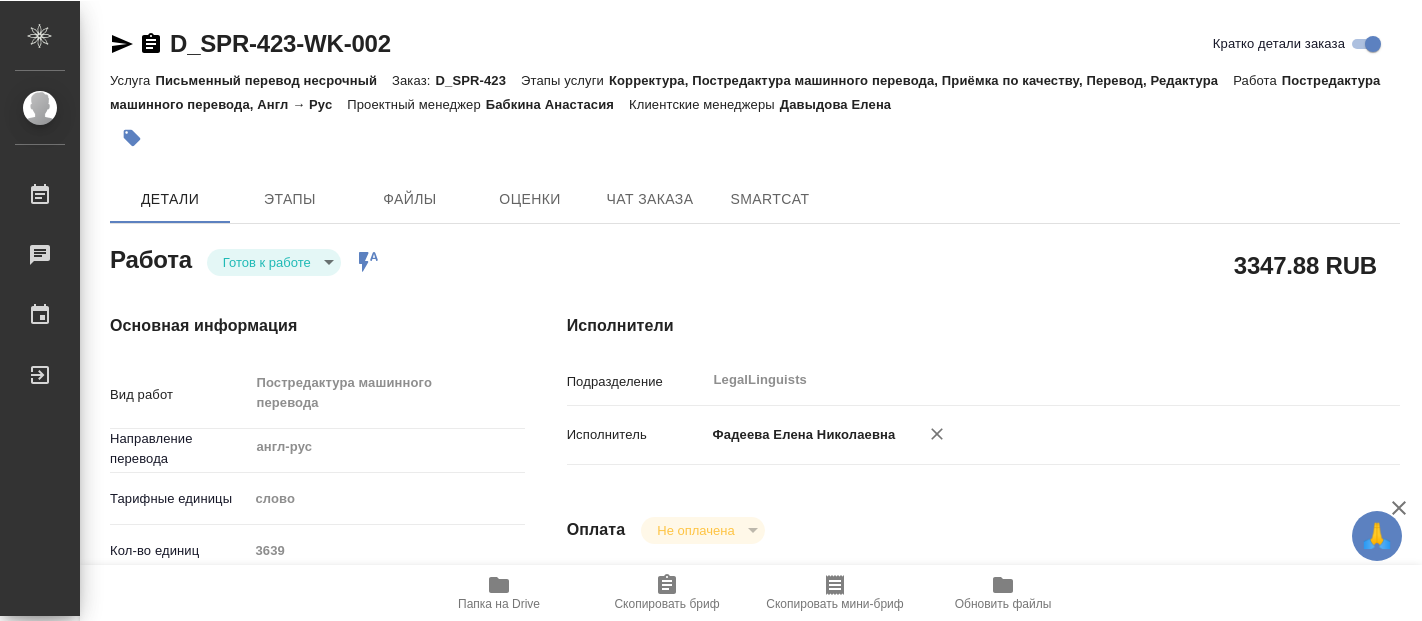 scroll, scrollTop: 0, scrollLeft: 0, axis: both 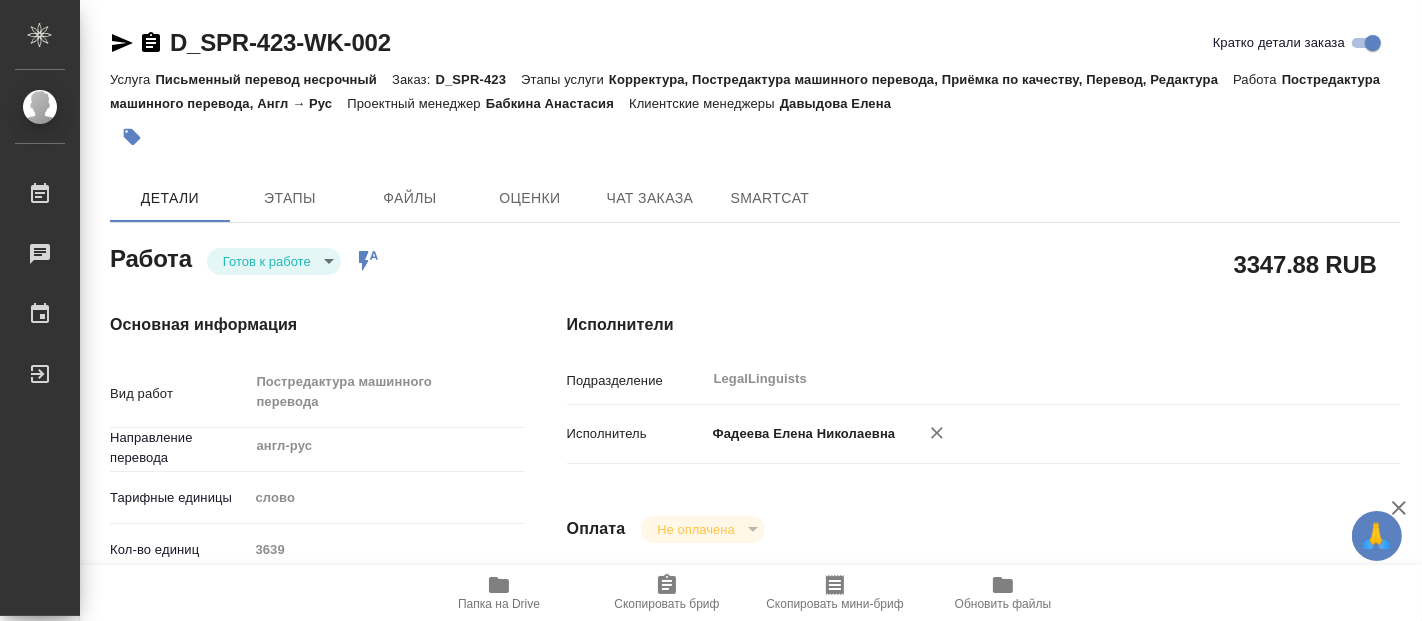 type on "x" 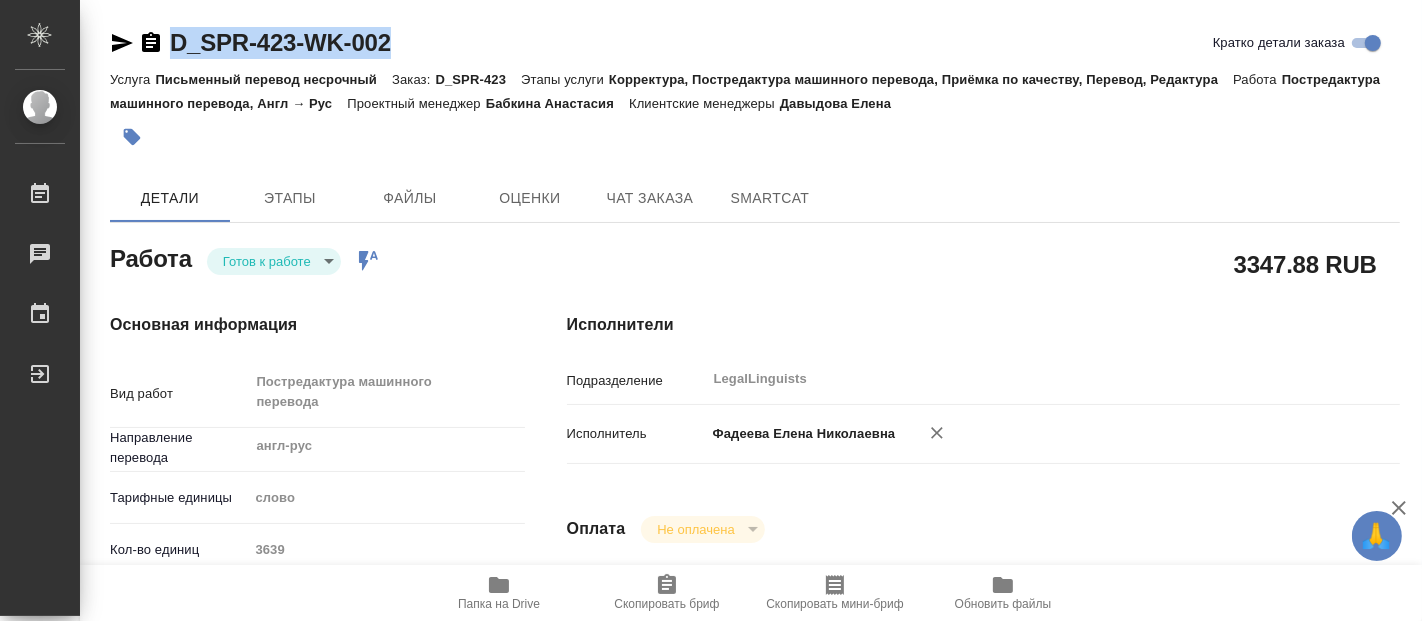 drag, startPoint x: 414, startPoint y: 49, endPoint x: 126, endPoint y: 61, distance: 288.24988 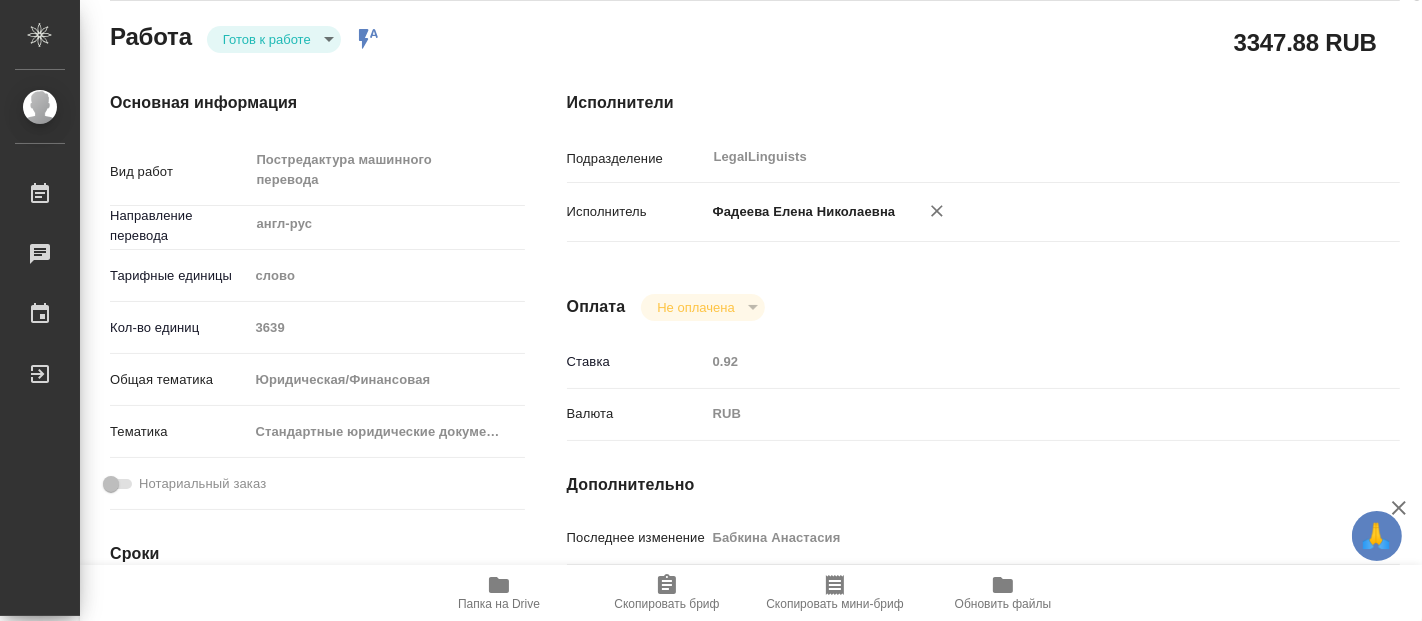 scroll, scrollTop: 0, scrollLeft: 0, axis: both 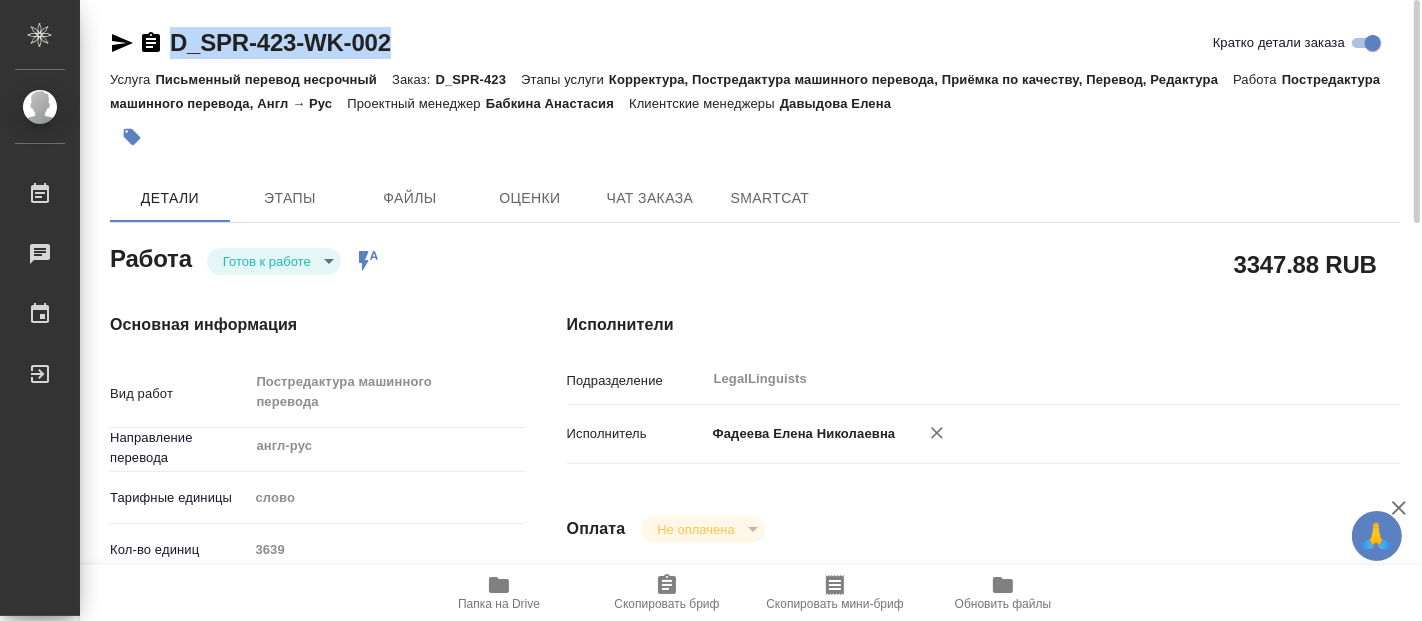 click on "🙏 .cls-1
fill:#fff;
AWATERA [LAST_NAME] [FIRST_NAME] Работы 0 Чаты График Выйти D_SPR-423-WK-002 Кратко детали заказа Услуга Письменный перевод несрочный Заказ: D_SPR-423 Этапы услуги Корректура, Постредактура машинного перевода, Приёмка по качеству, Перевод, Редактура Работа Постредактура машинного перевода, Англ → Рус Проектный менеджер [LAST_NAME] [FIRST_NAME] Клиентские менеджеры [LAST_NAME] [FIRST_NAME] Детали Этапы Файлы Оценки Чат заказа SmartCat Работа Готов к работе readyForWork Работа включена в последовательность 3347.88 RUB Основная информация Вид работ Постредактура машинного перевода x ​" at bounding box center [711, 310] 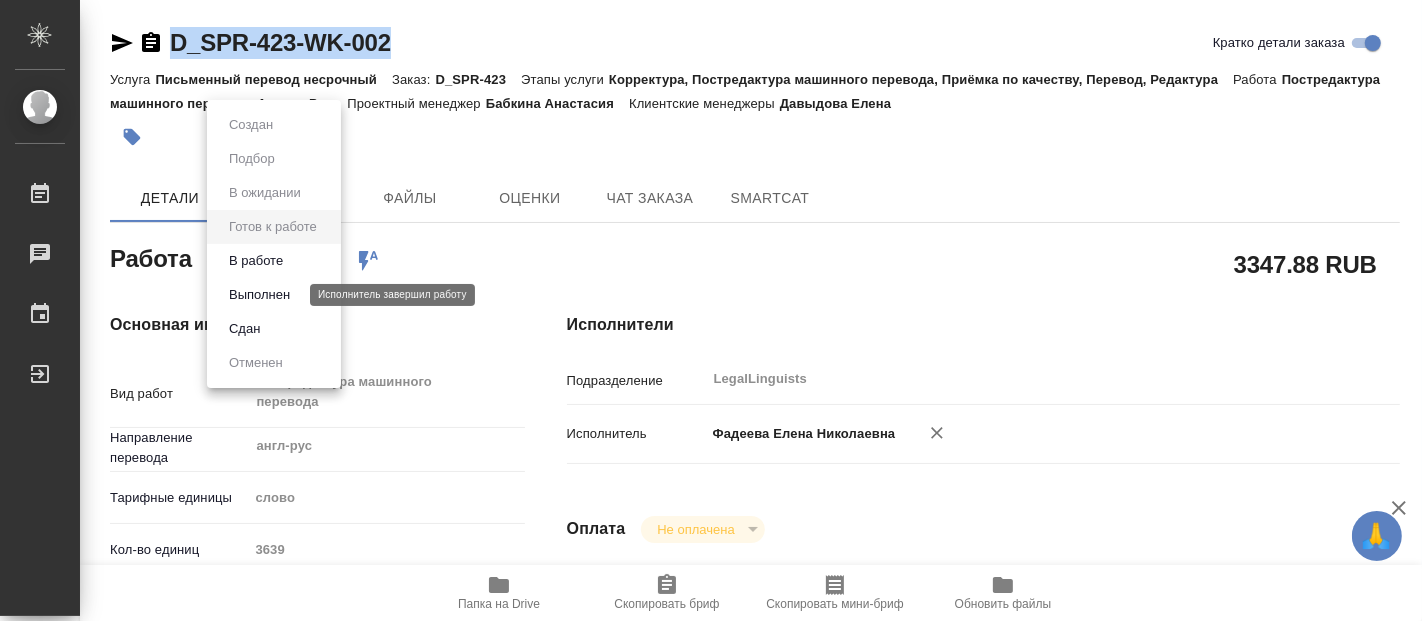 click on "Выполнен" at bounding box center [259, 295] 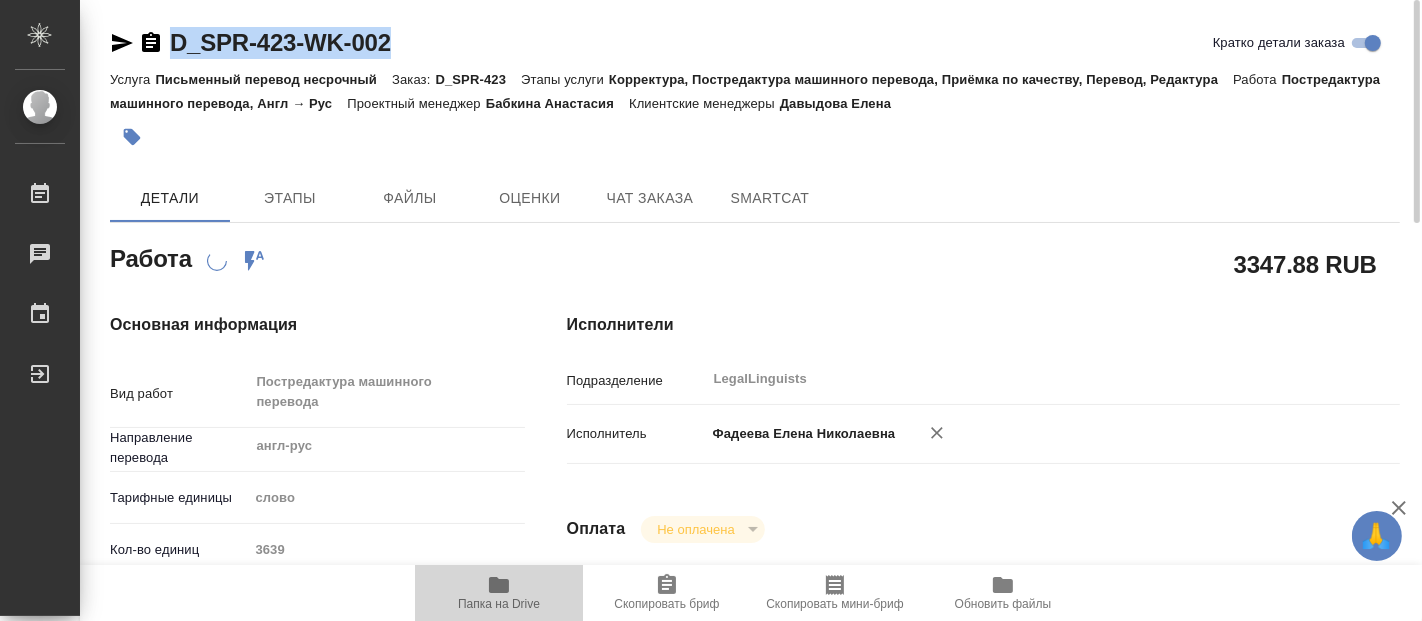 click 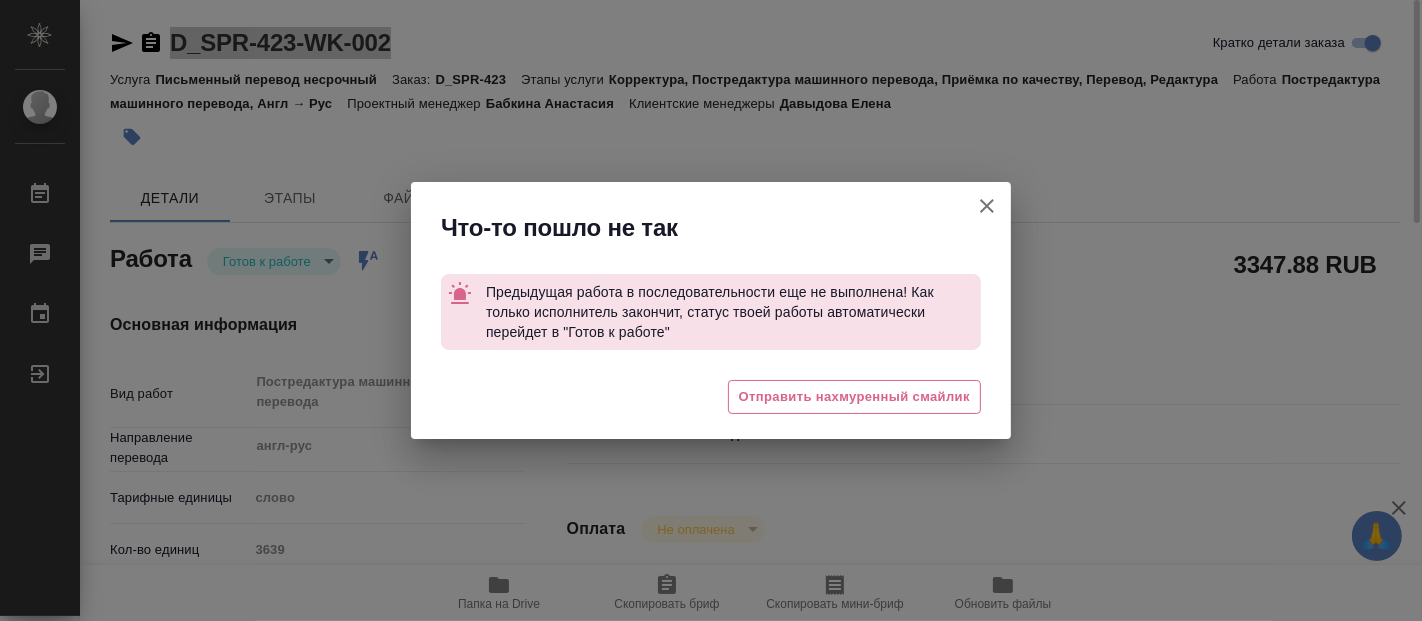 type on "x" 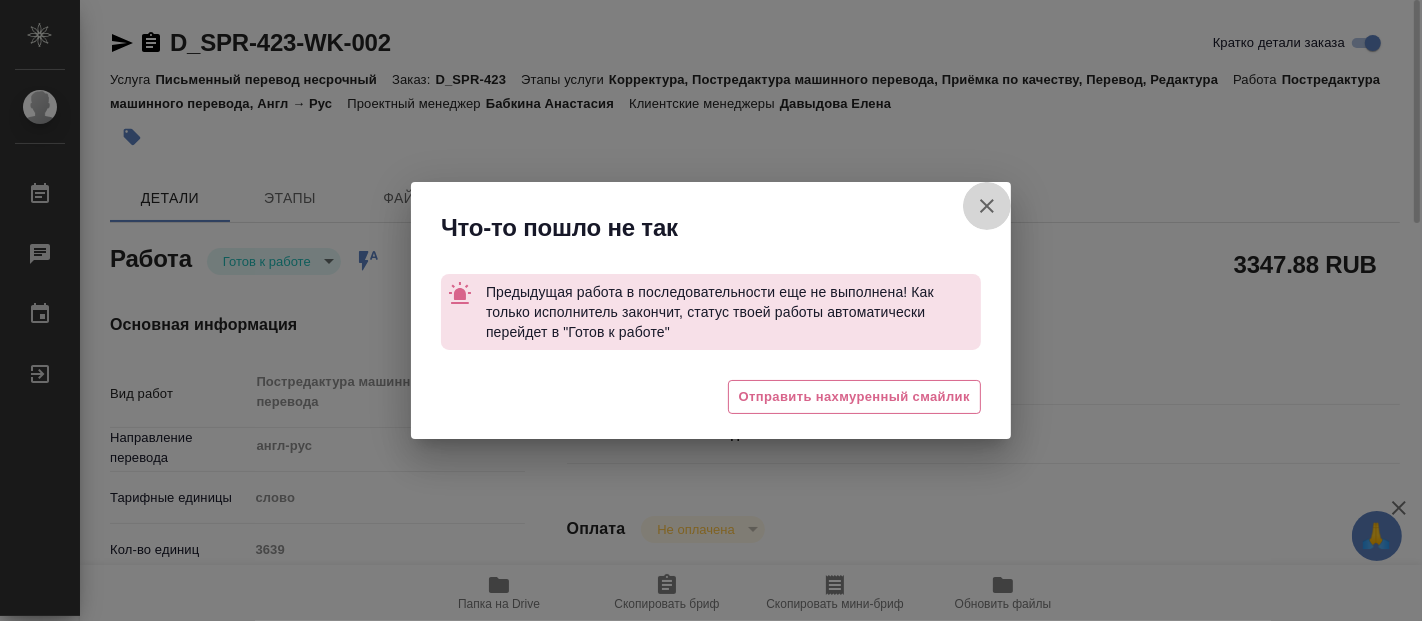 click 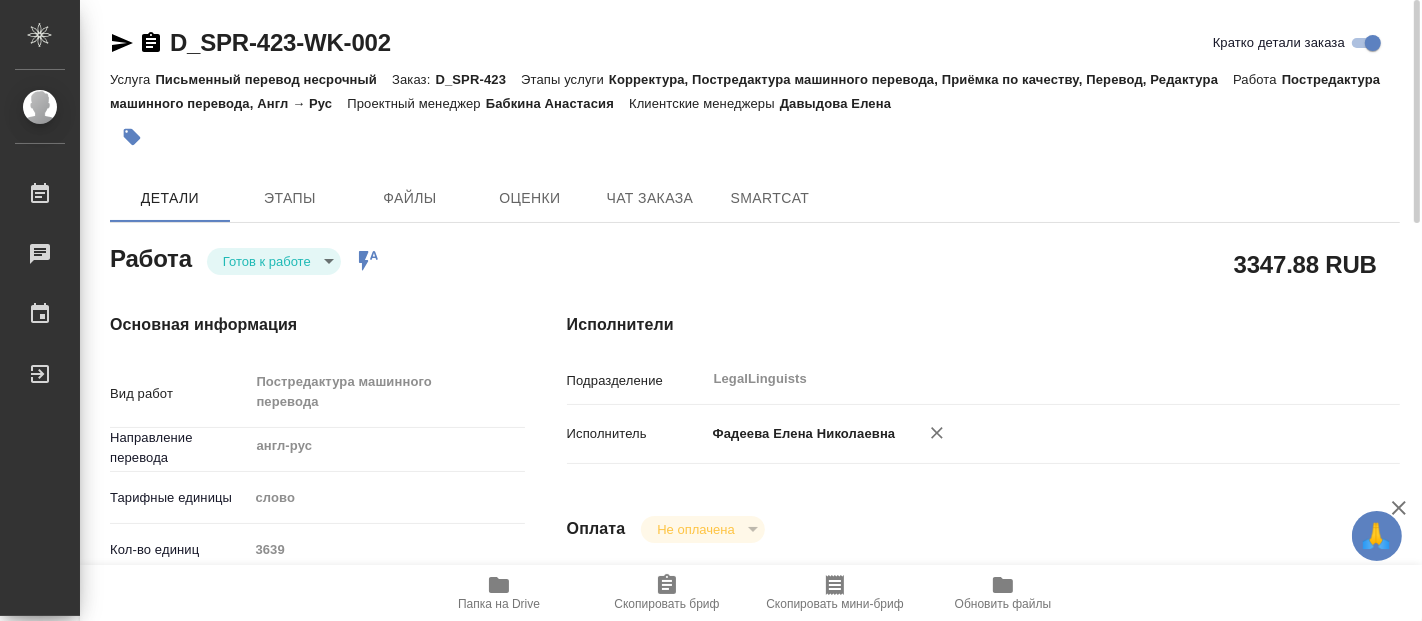 type on "x" 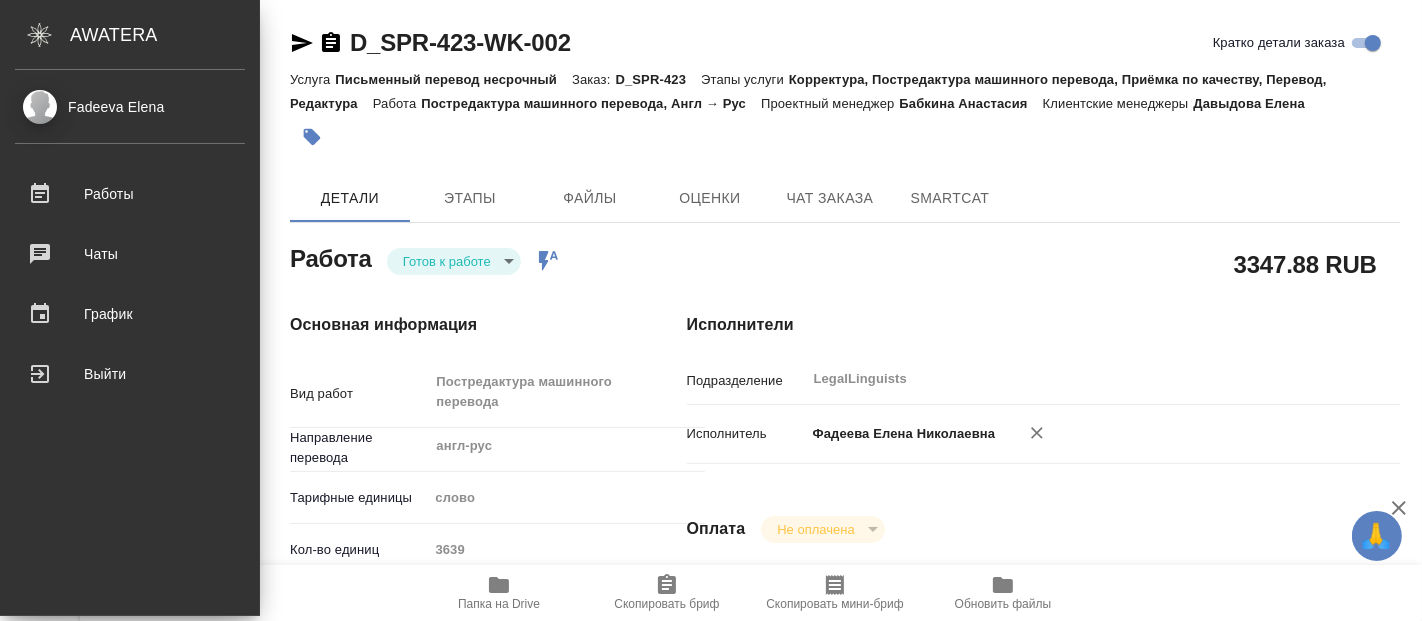 type on "x" 